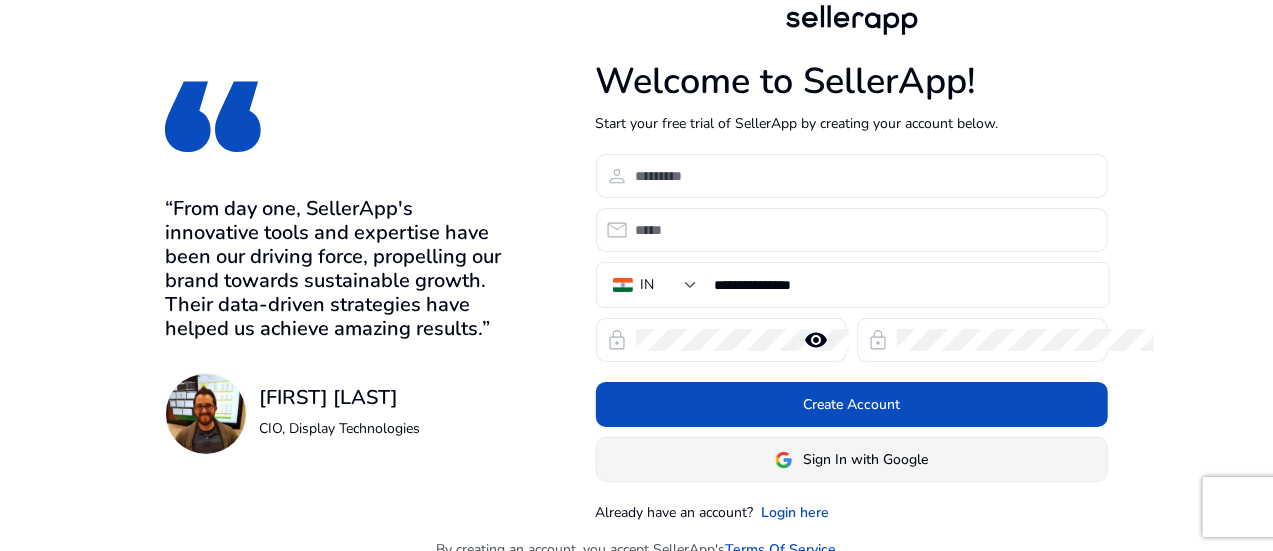 scroll, scrollTop: 24, scrollLeft: 0, axis: vertical 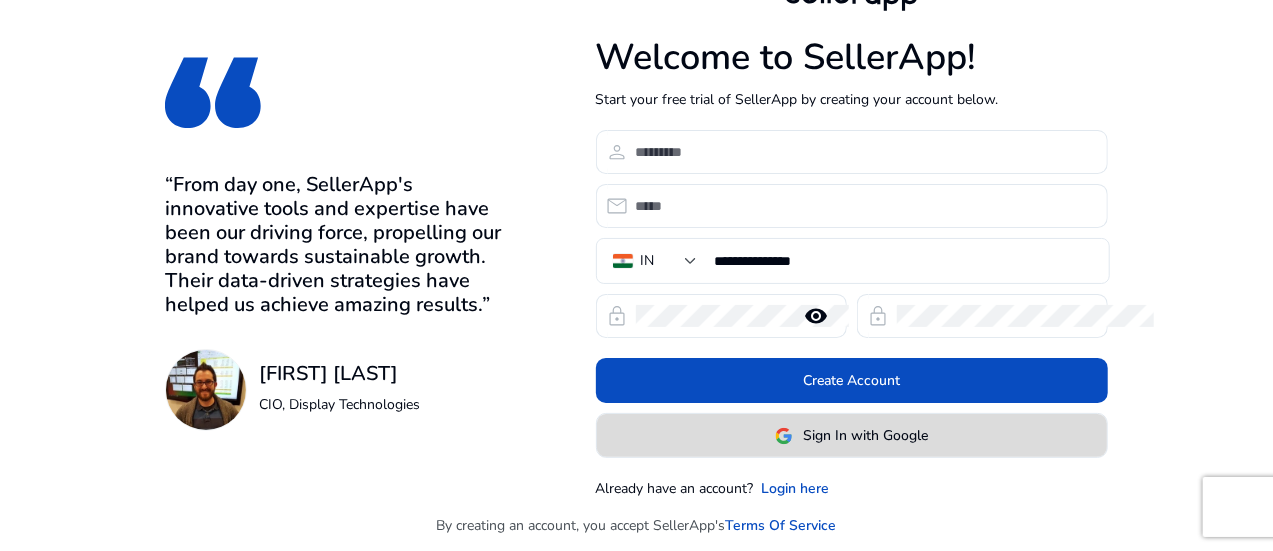 click 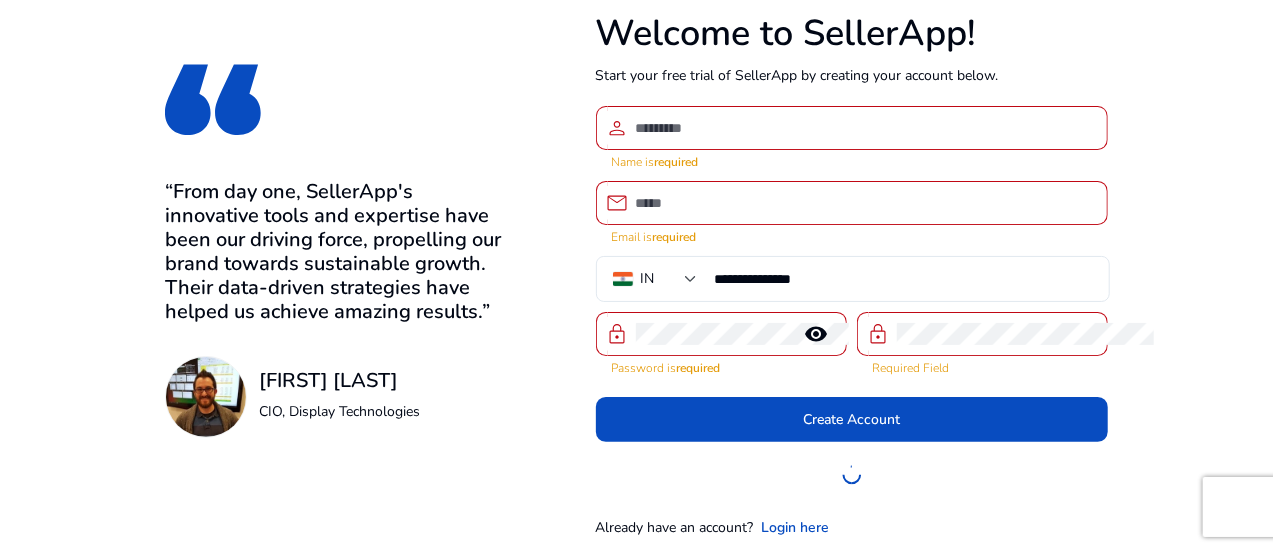 scroll, scrollTop: 55, scrollLeft: 0, axis: vertical 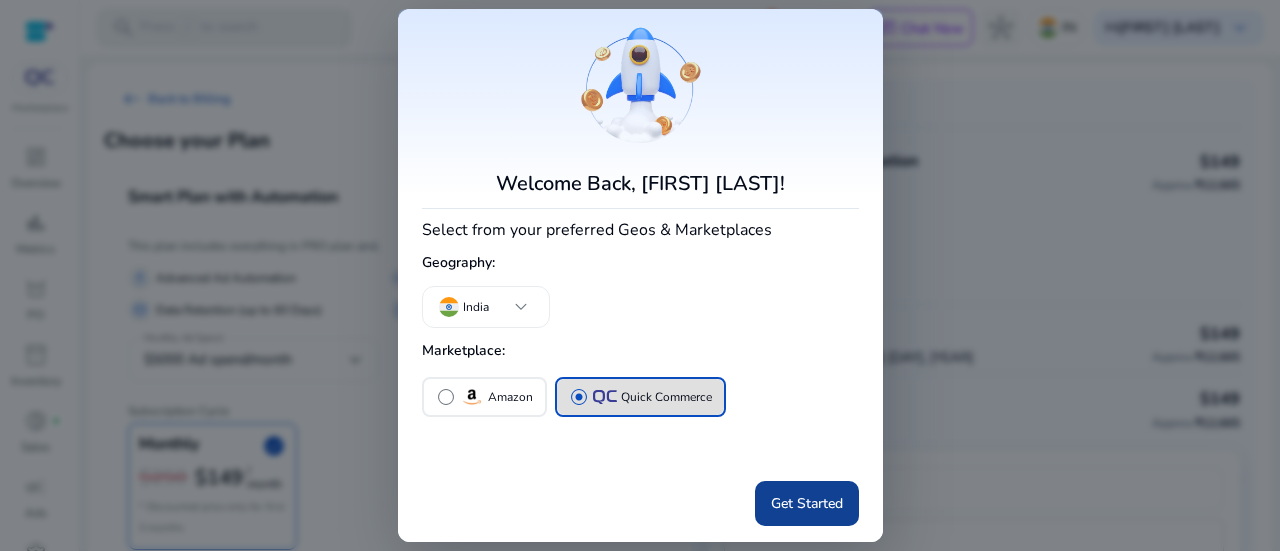 click on "Get Started" at bounding box center (807, 503) 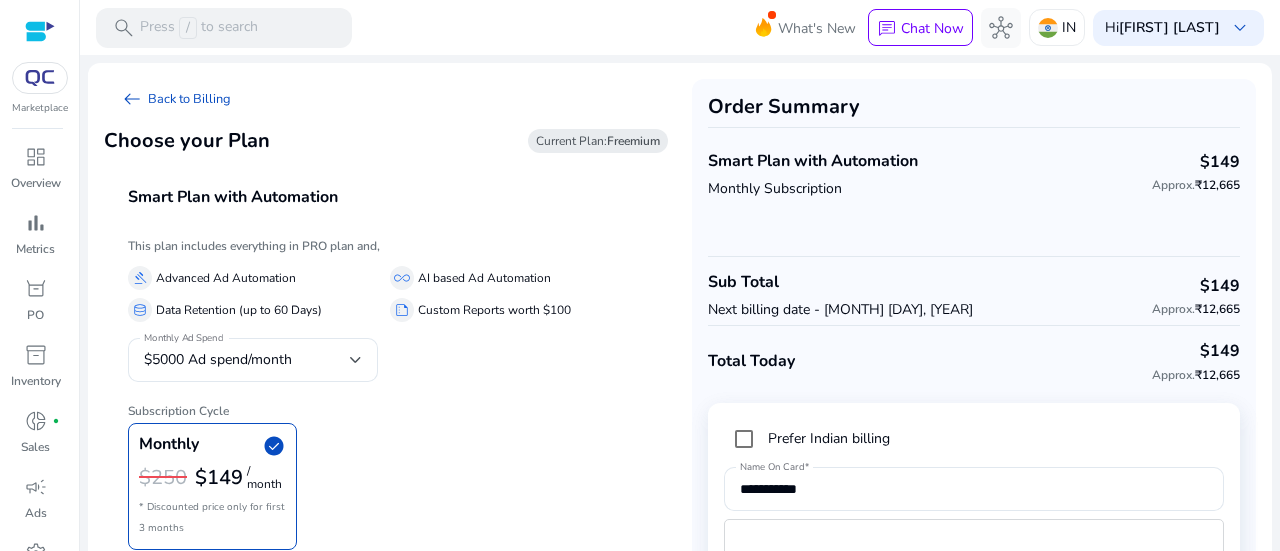 scroll, scrollTop: 127, scrollLeft: 0, axis: vertical 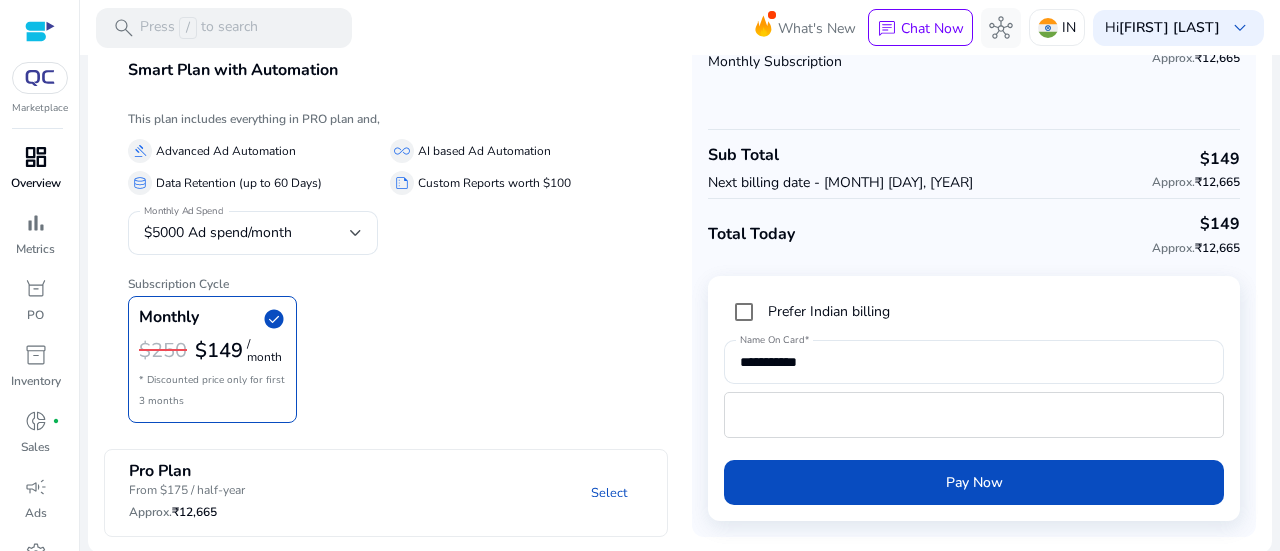 click on "dashboard" at bounding box center (36, 157) 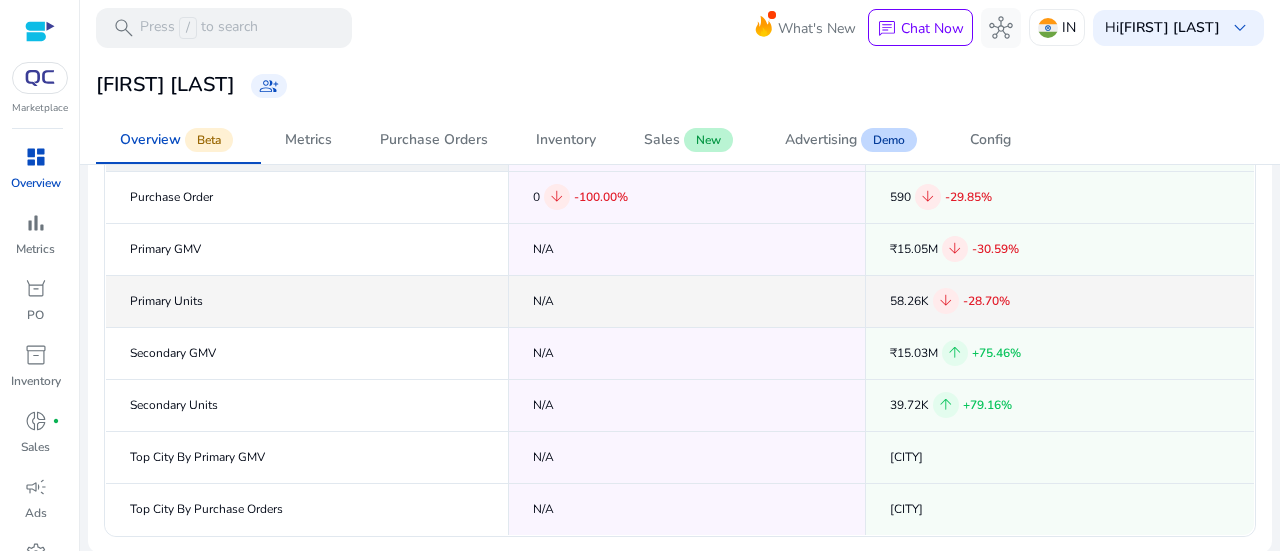 scroll, scrollTop: 0, scrollLeft: 0, axis: both 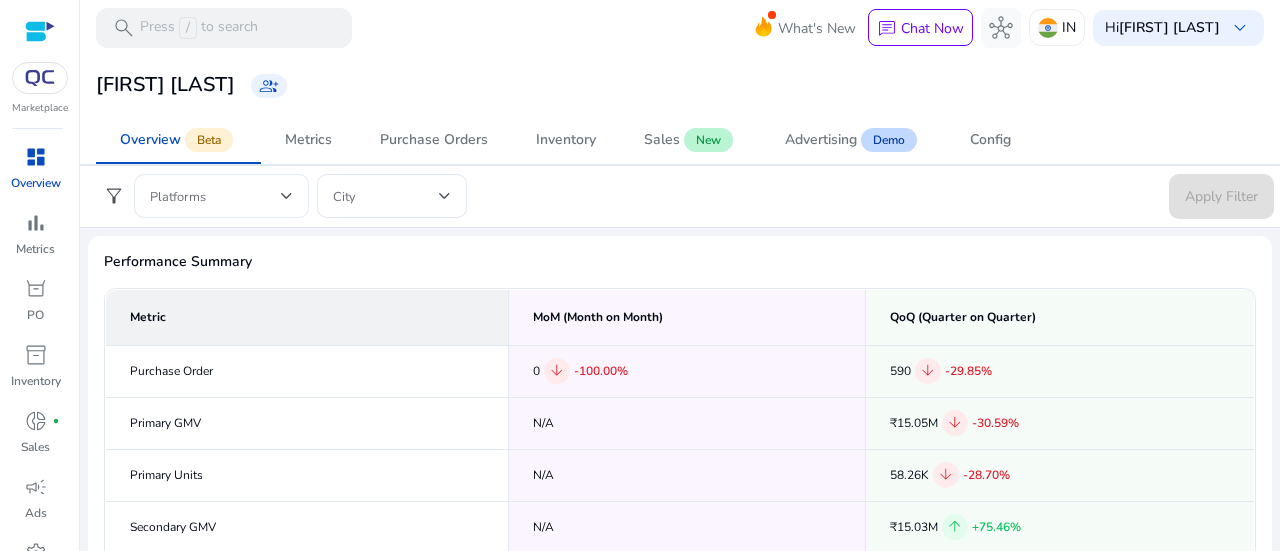 click at bounding box center (215, 196) 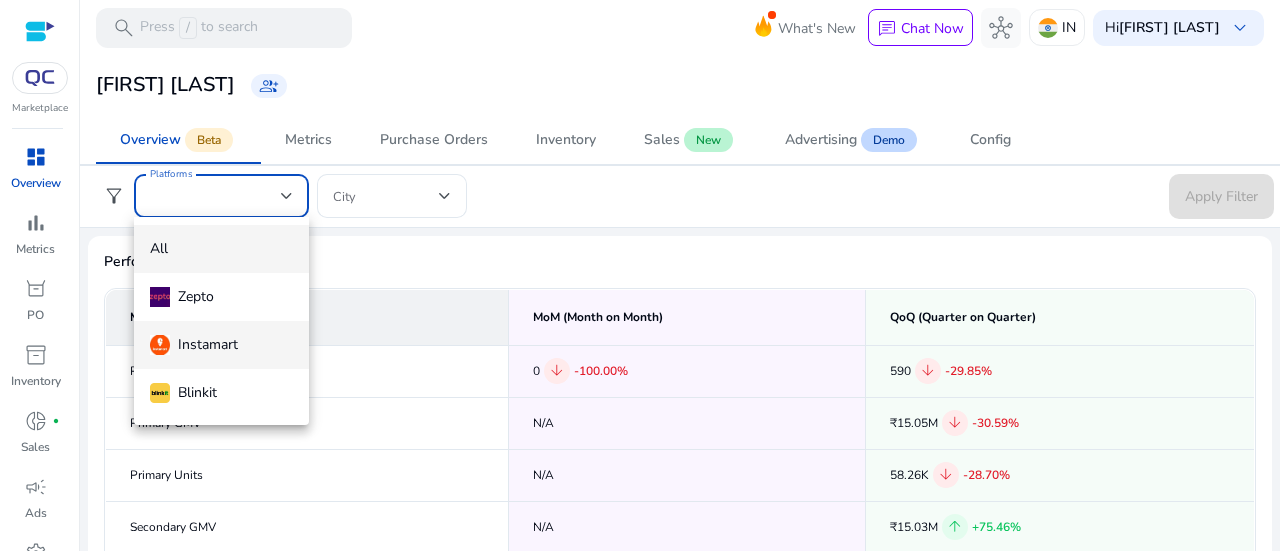 click on "Instamart" at bounding box center [221, 345] 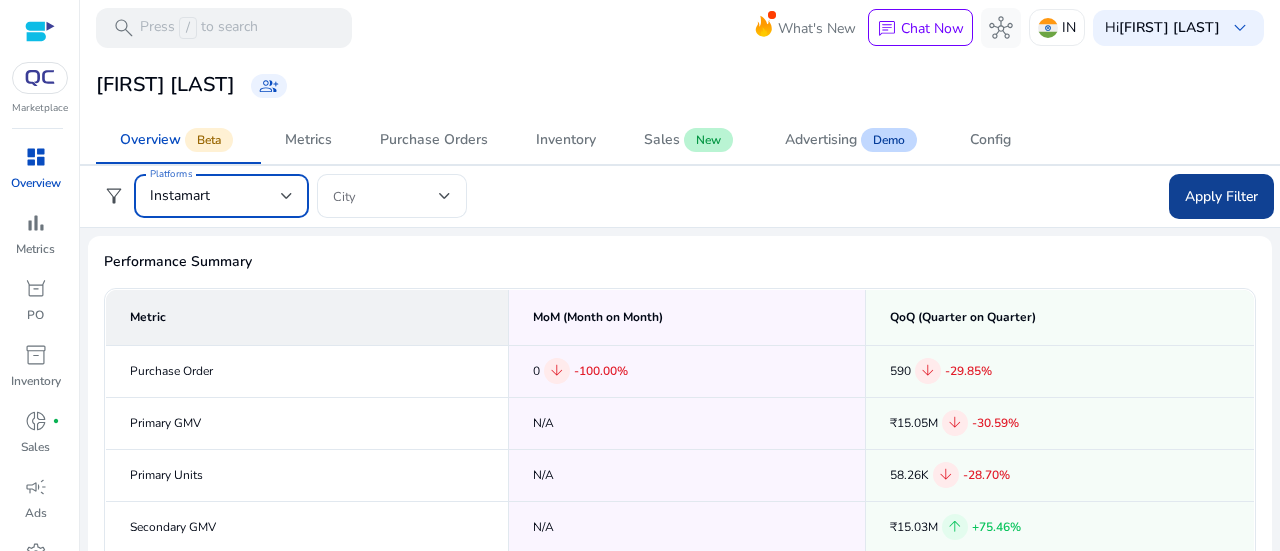 scroll, scrollTop: 0, scrollLeft: 0, axis: both 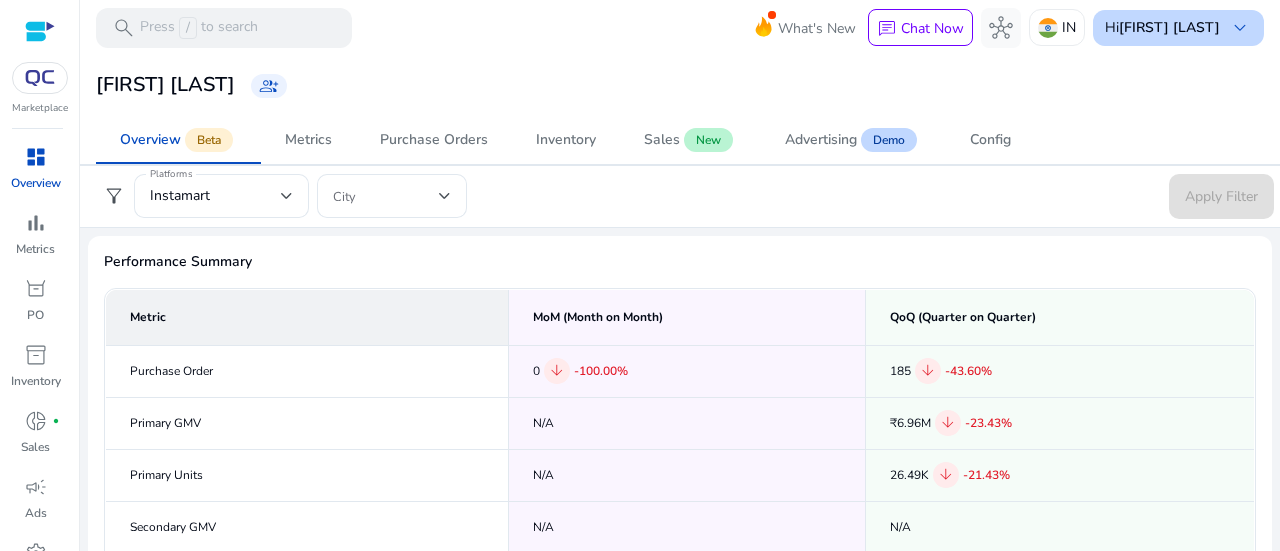 click on "[FIRST] [LAST]" at bounding box center (1169, 27) 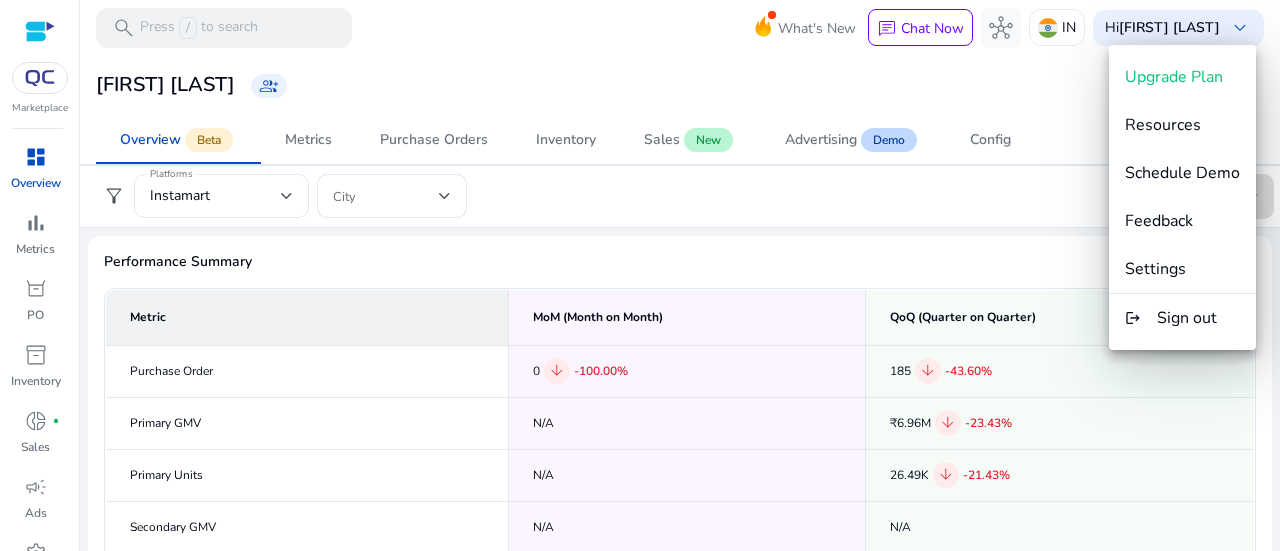 click at bounding box center [640, 275] 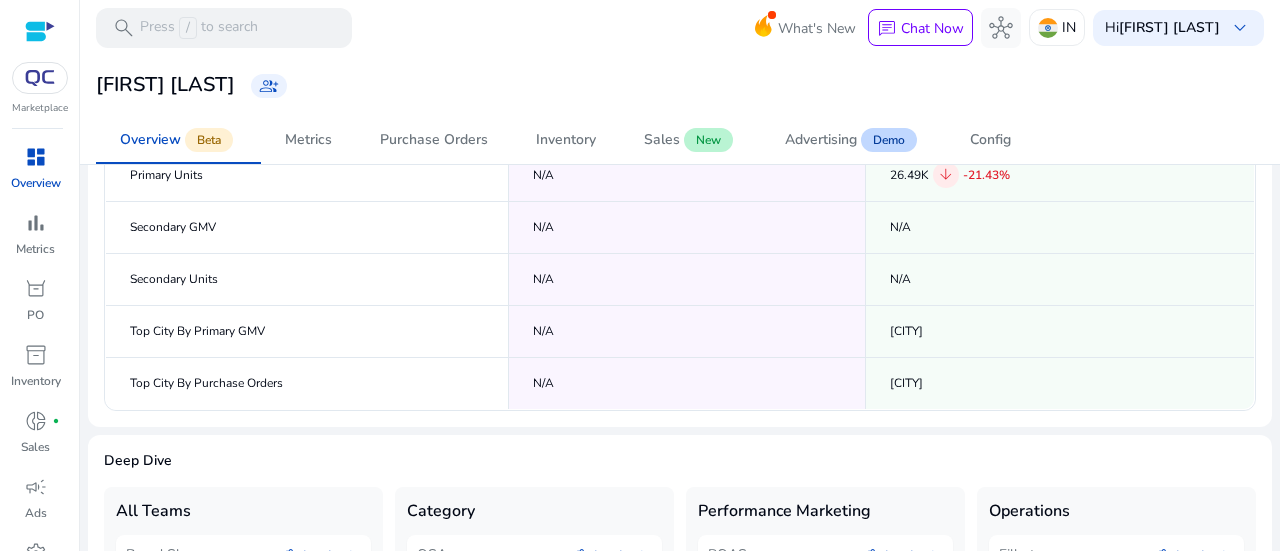 scroll, scrollTop: 474, scrollLeft: 0, axis: vertical 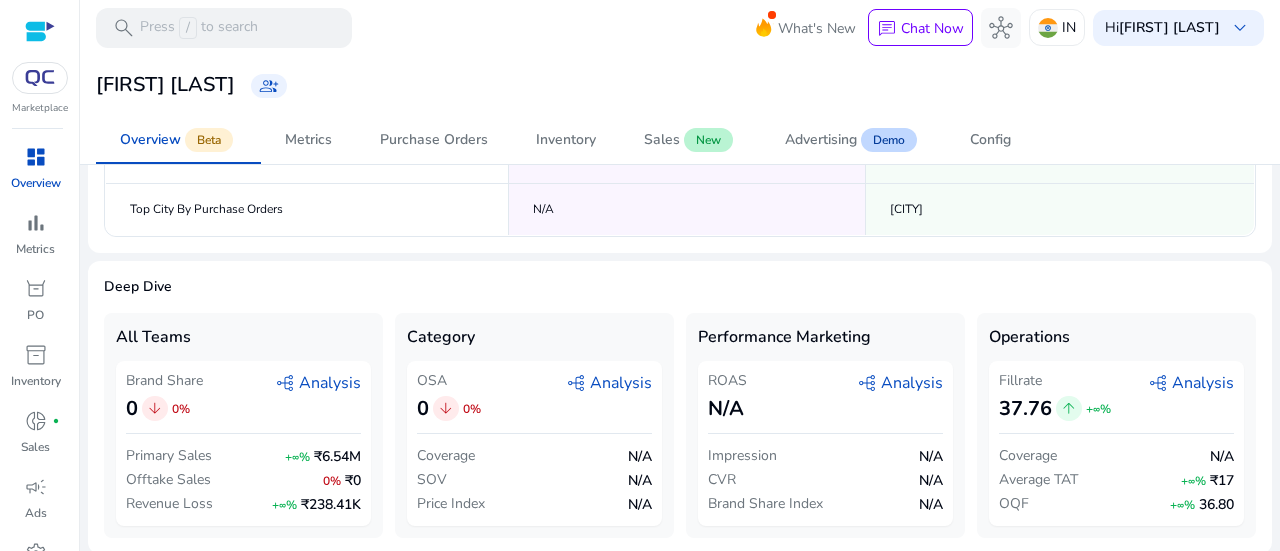 click on "graph_2   Analysis" 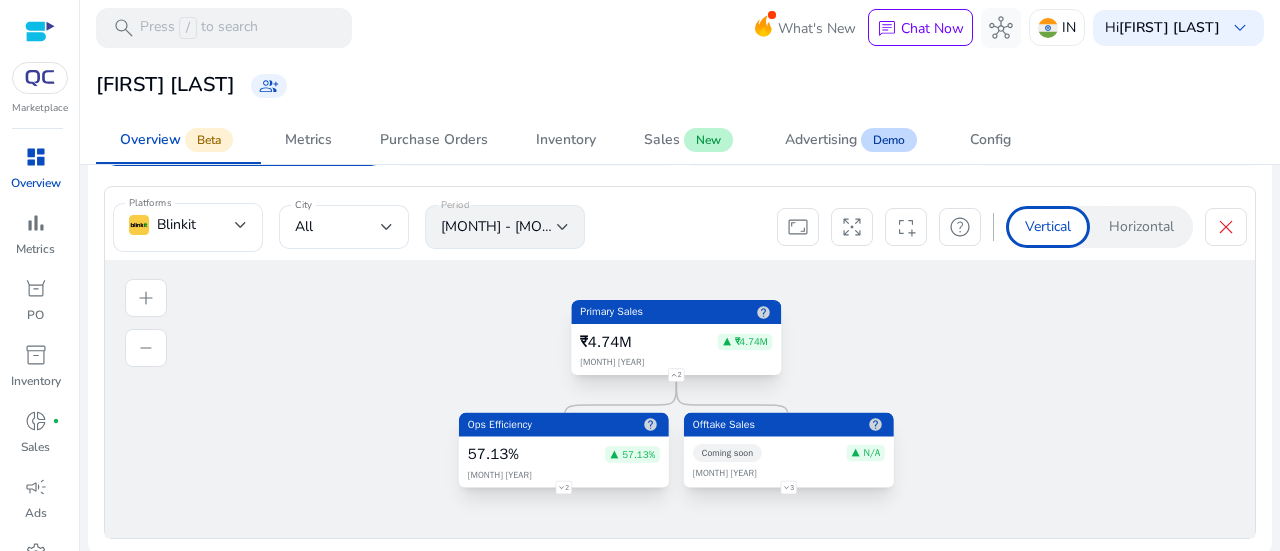 click on "₹4.74M
▲ ₹4.74M" 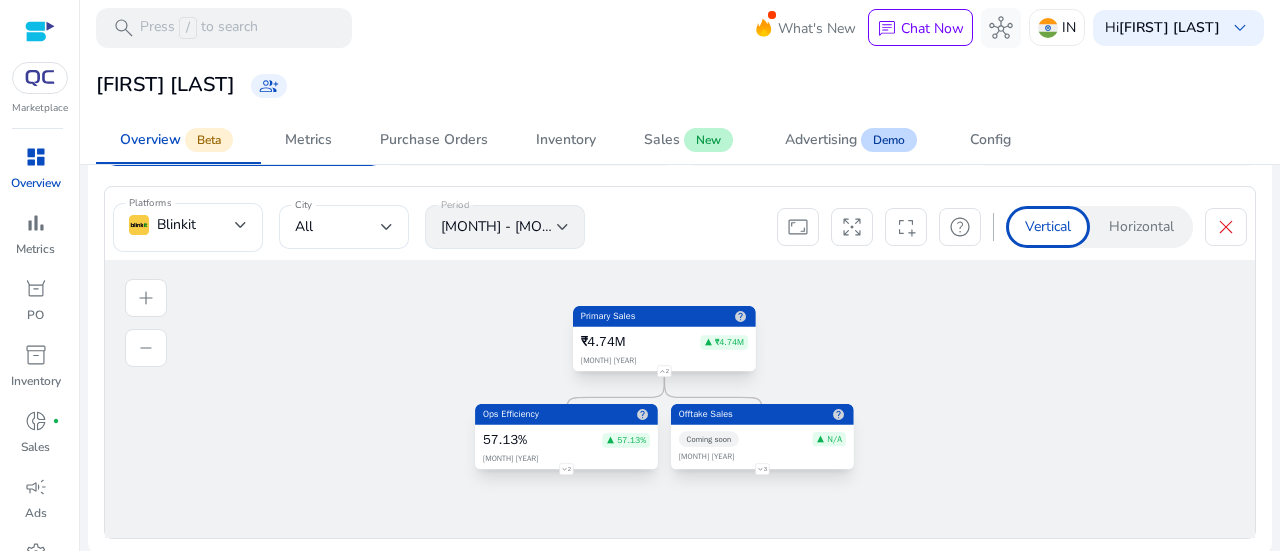click on "Period June- July 2025" 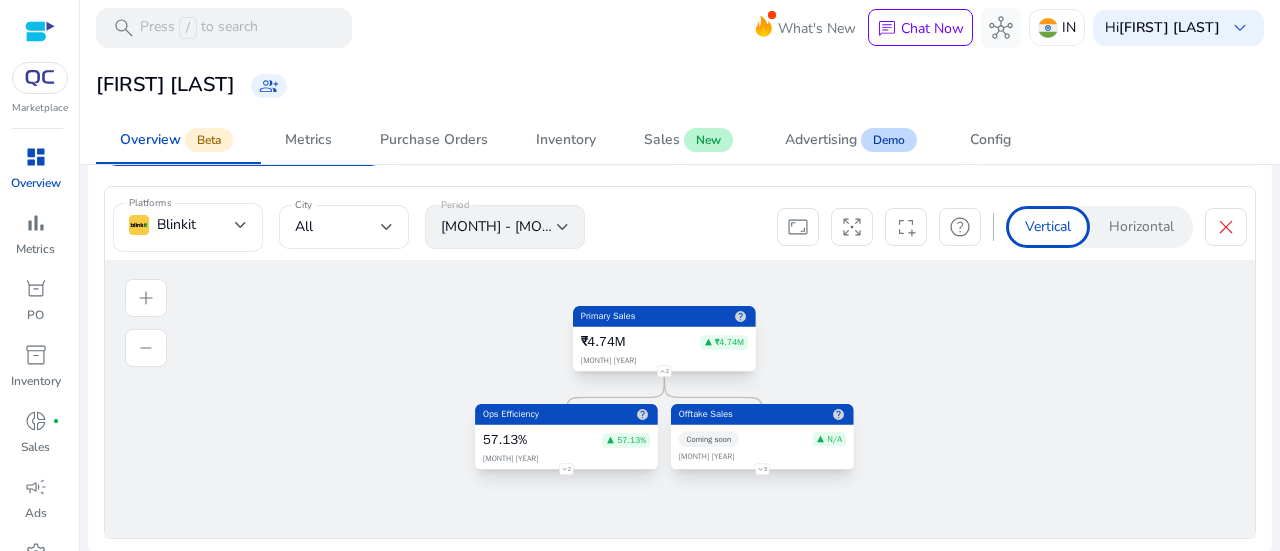 click on "Horizontal" 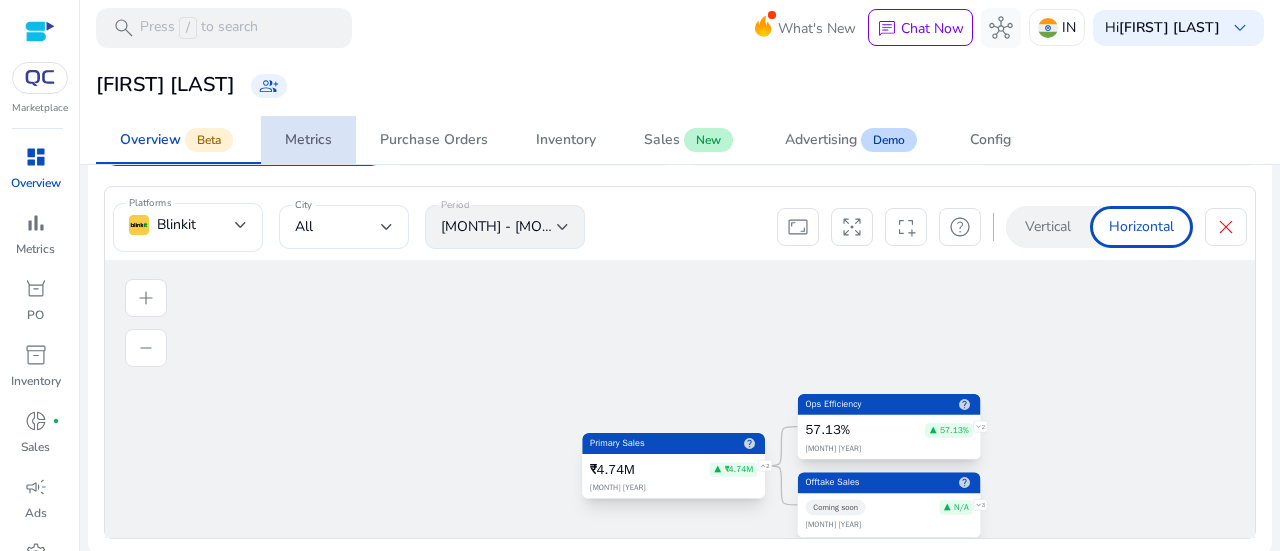 click on "Metrics" at bounding box center (308, 140) 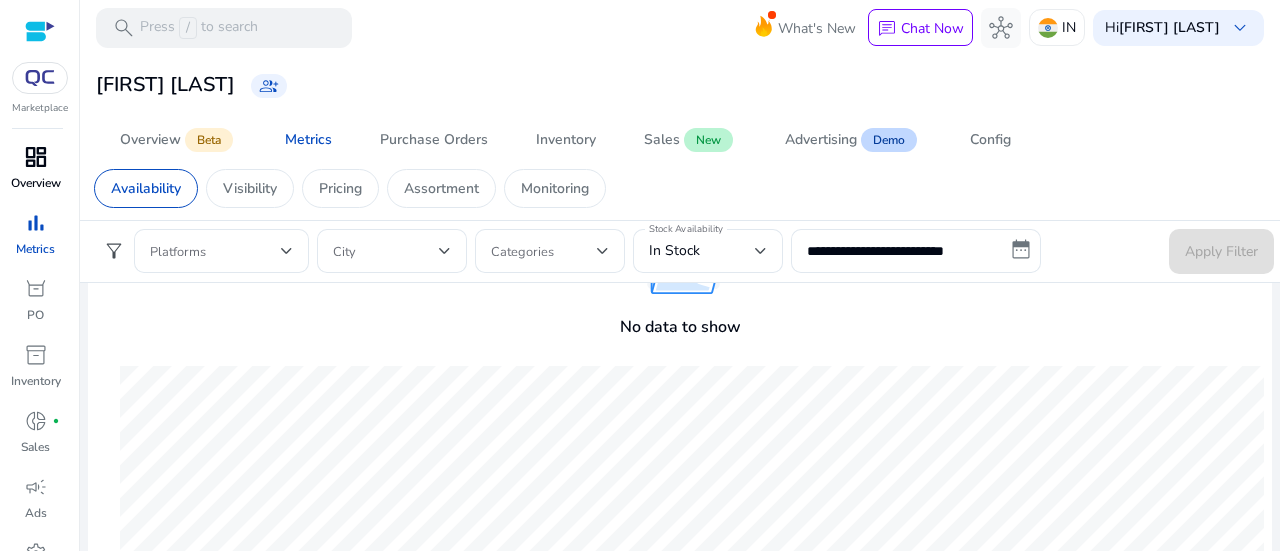 scroll, scrollTop: 0, scrollLeft: 0, axis: both 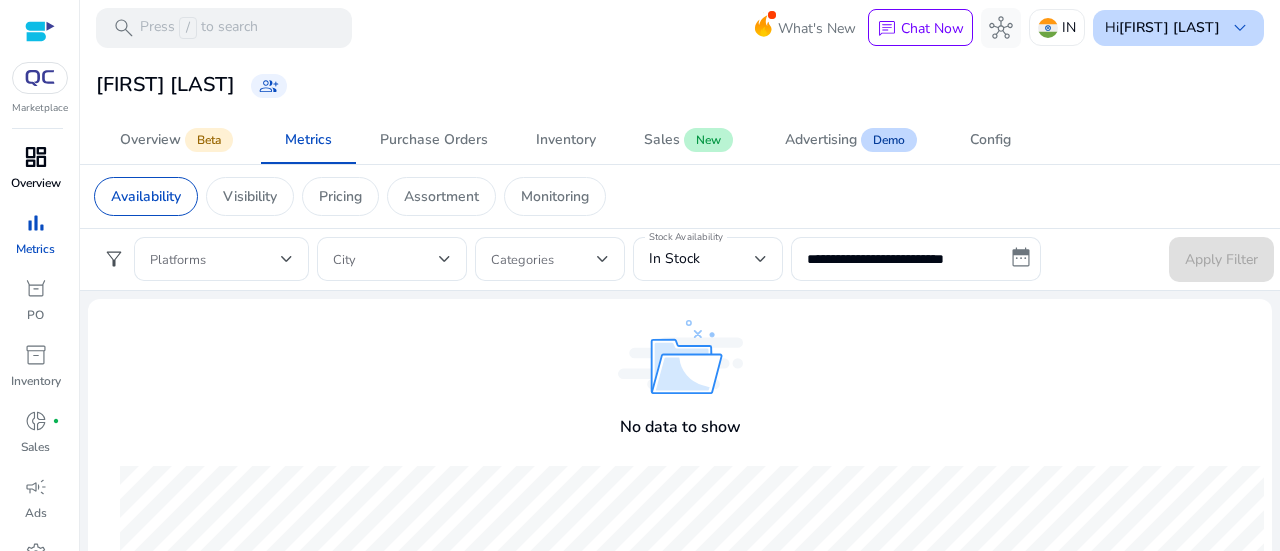click on "[FIRST] [LAST]" at bounding box center (1169, 27) 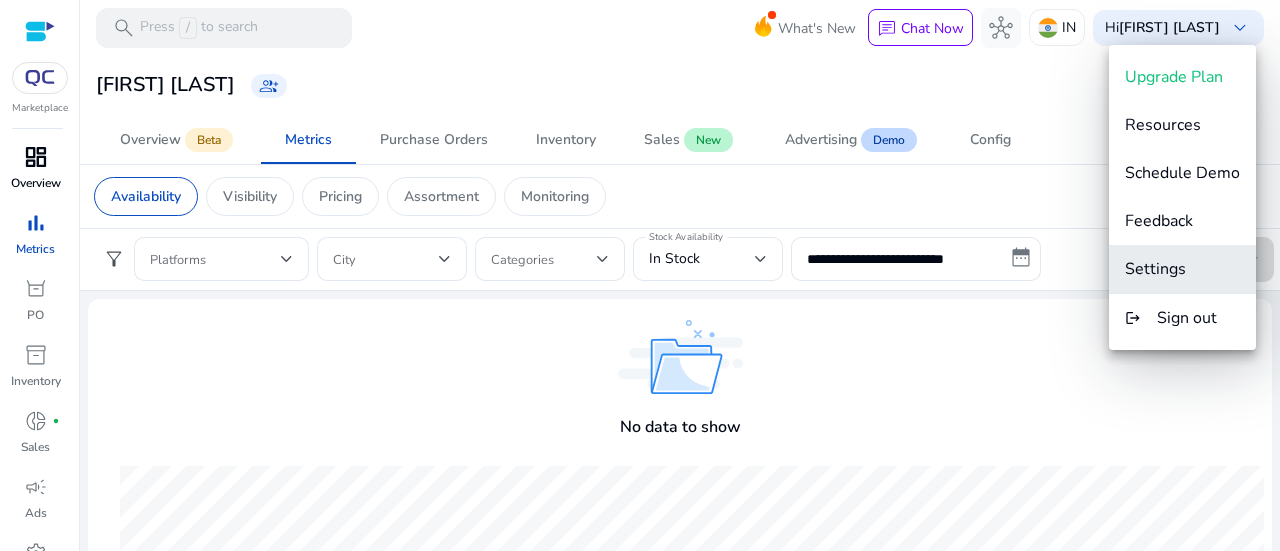 click on "Settings" at bounding box center [1155, 269] 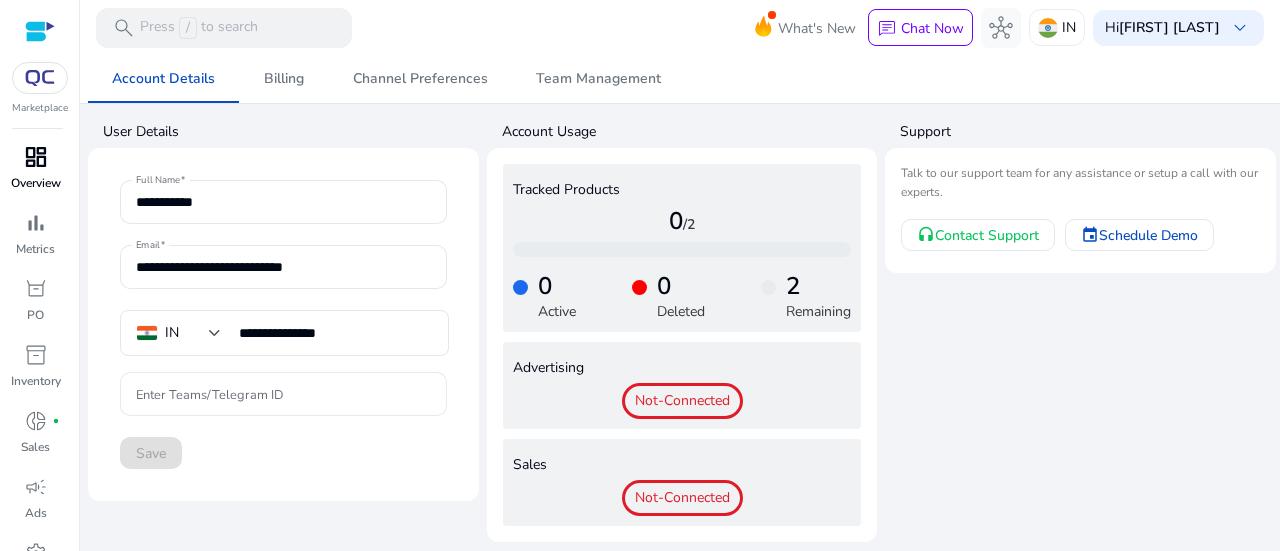 click on "Enter Teams/Telegram ID" at bounding box center [283, 394] 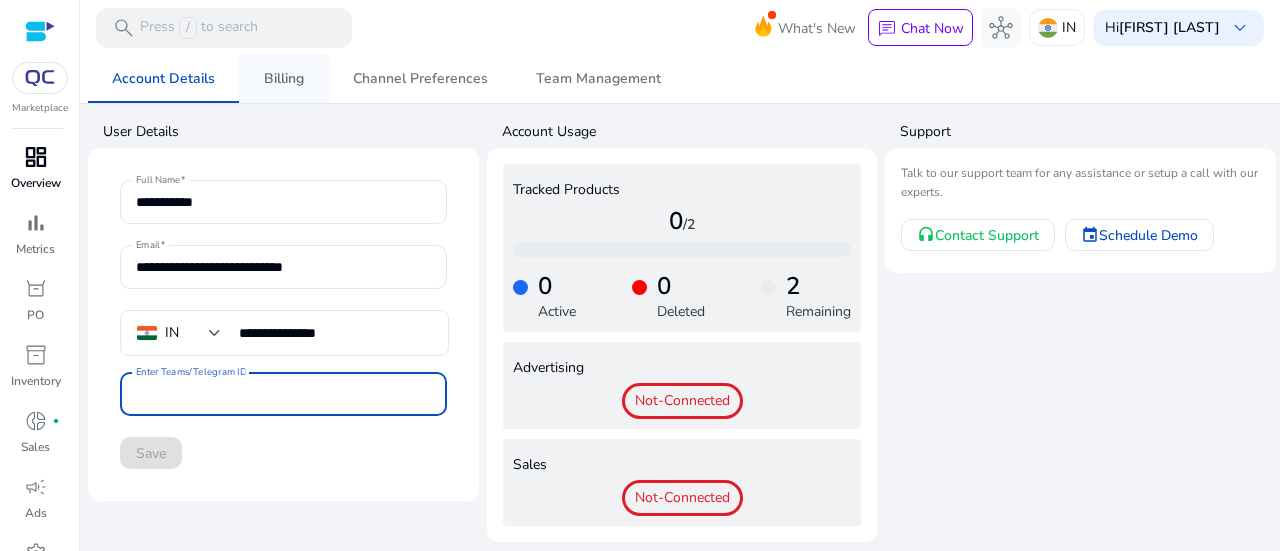 click on "Billing" at bounding box center (284, 79) 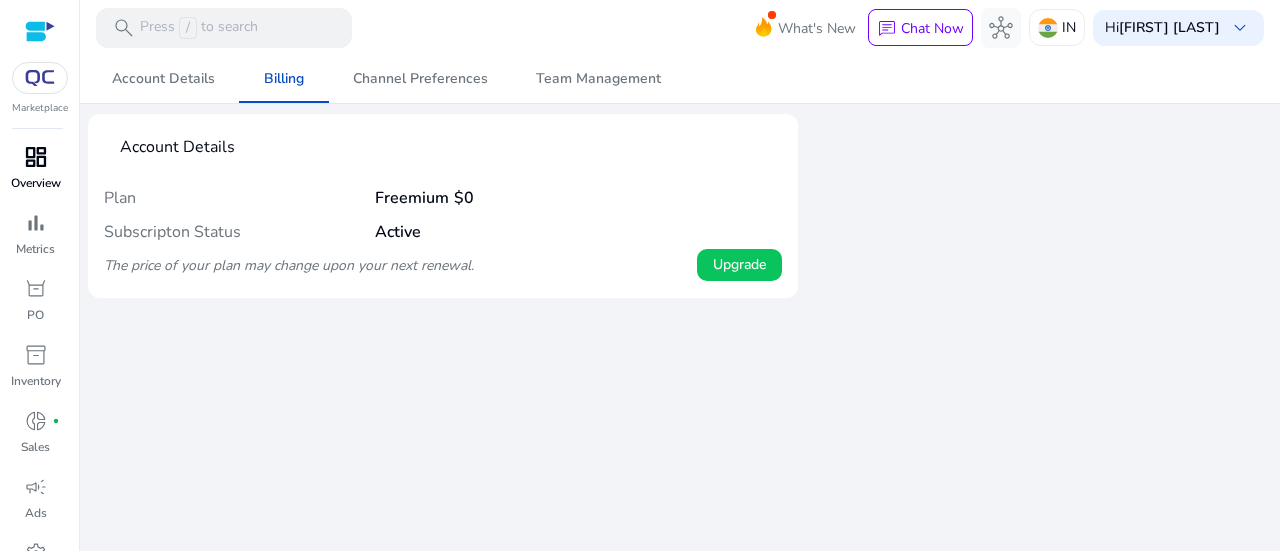 click at bounding box center (40, 31) 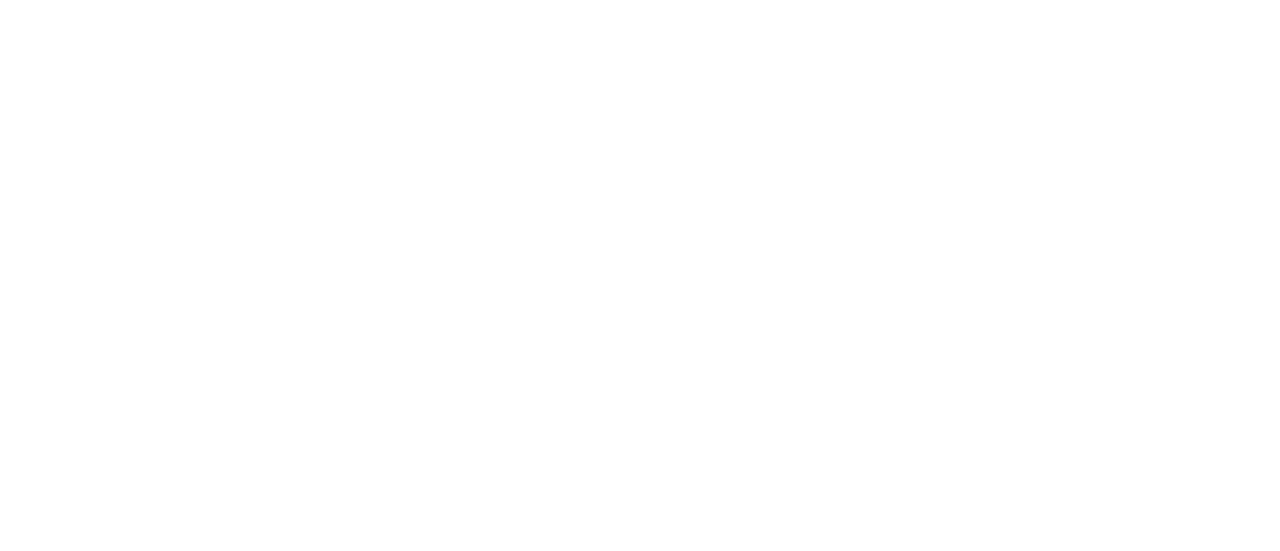scroll, scrollTop: 0, scrollLeft: 0, axis: both 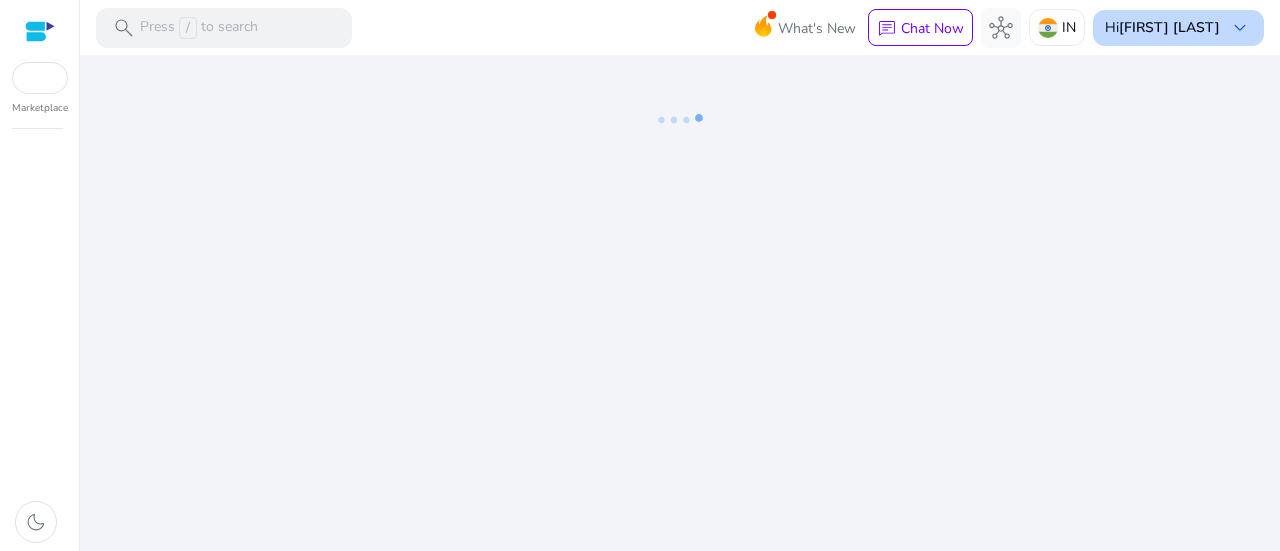 click on "[FIRST] [LAST]" at bounding box center [1169, 27] 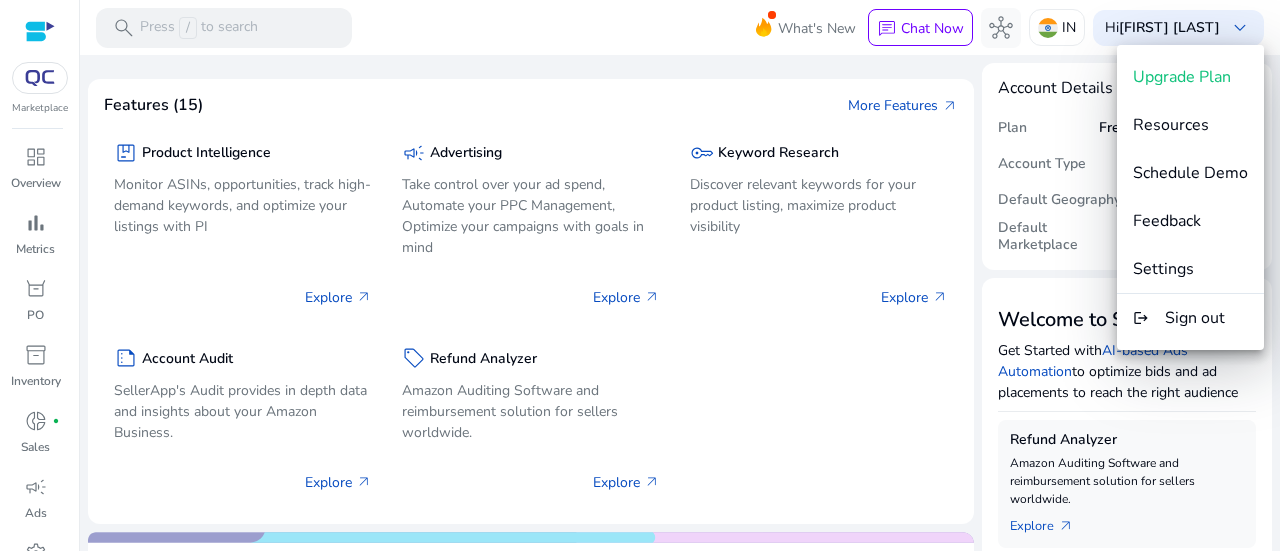 click at bounding box center [640, 275] 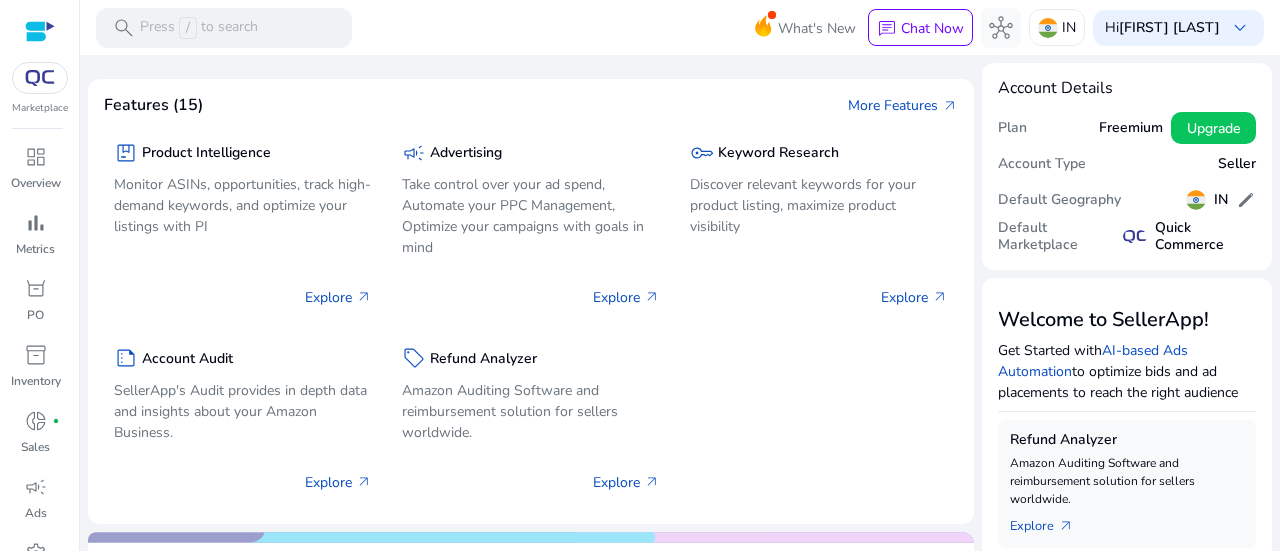 scroll, scrollTop: 0, scrollLeft: 0, axis: both 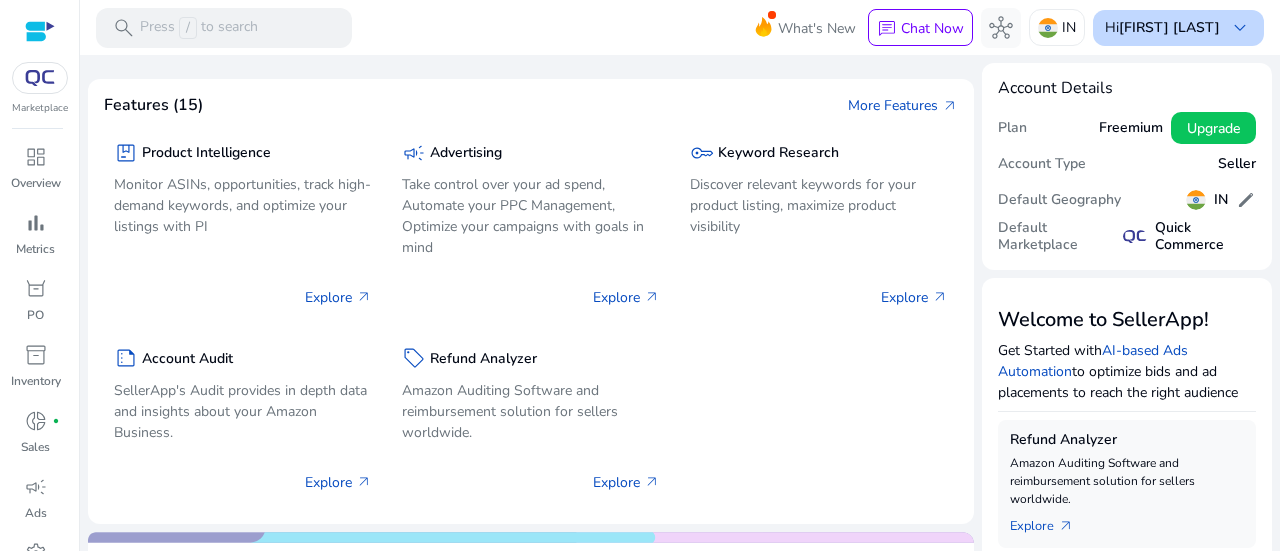 click on "Hi  [FIRST] [LAST]  keyboard_arrow_down" at bounding box center (1178, 28) 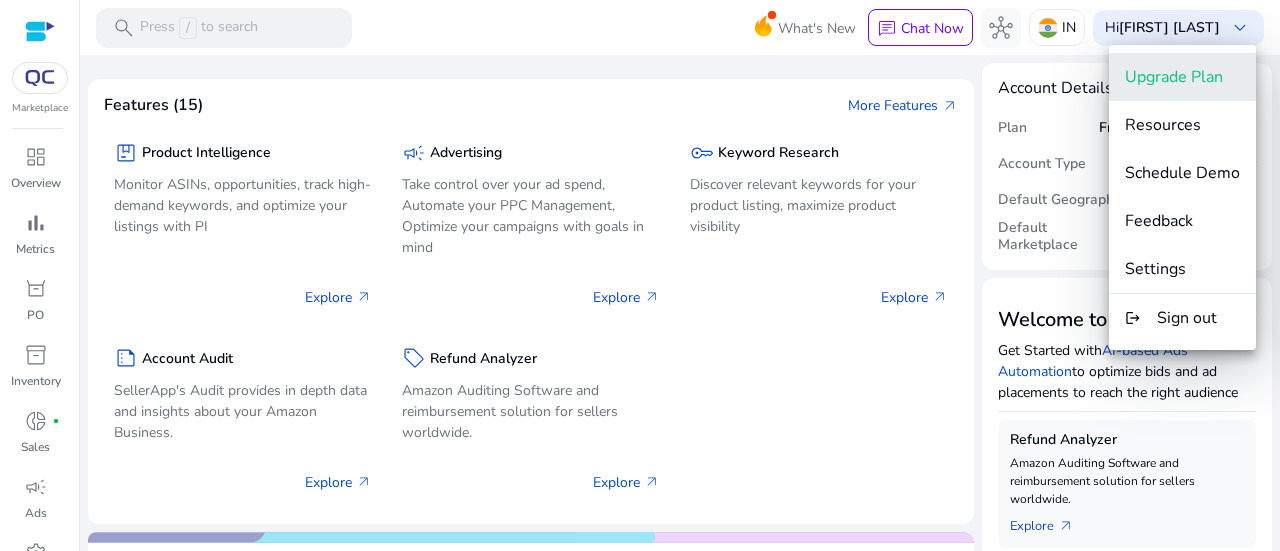 click on "Upgrade Plan" at bounding box center (1174, 77) 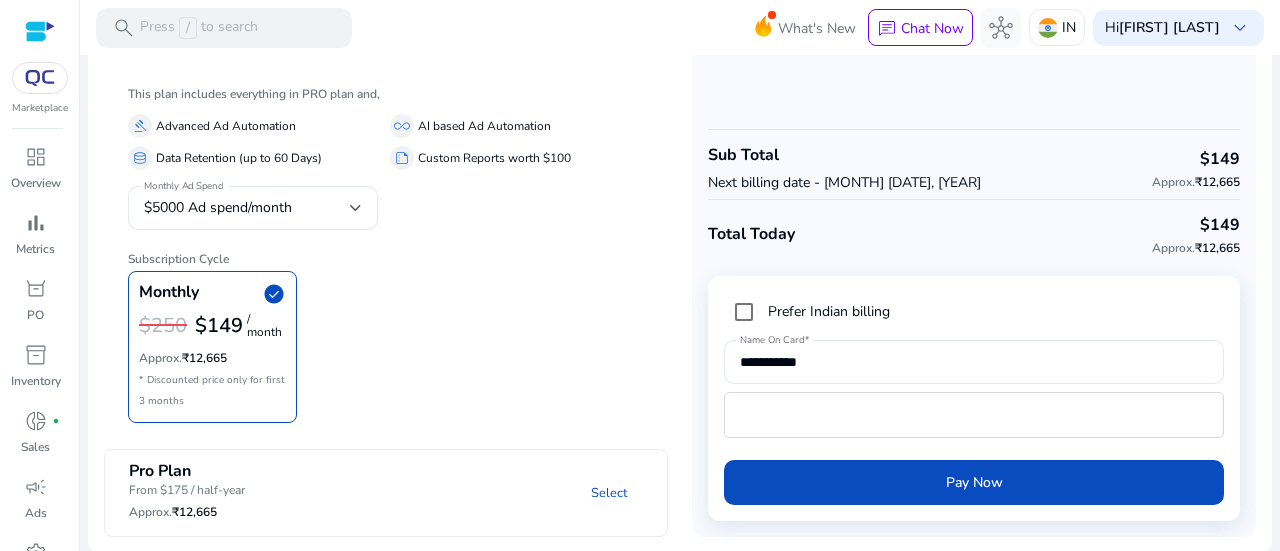 scroll, scrollTop: 0, scrollLeft: 0, axis: both 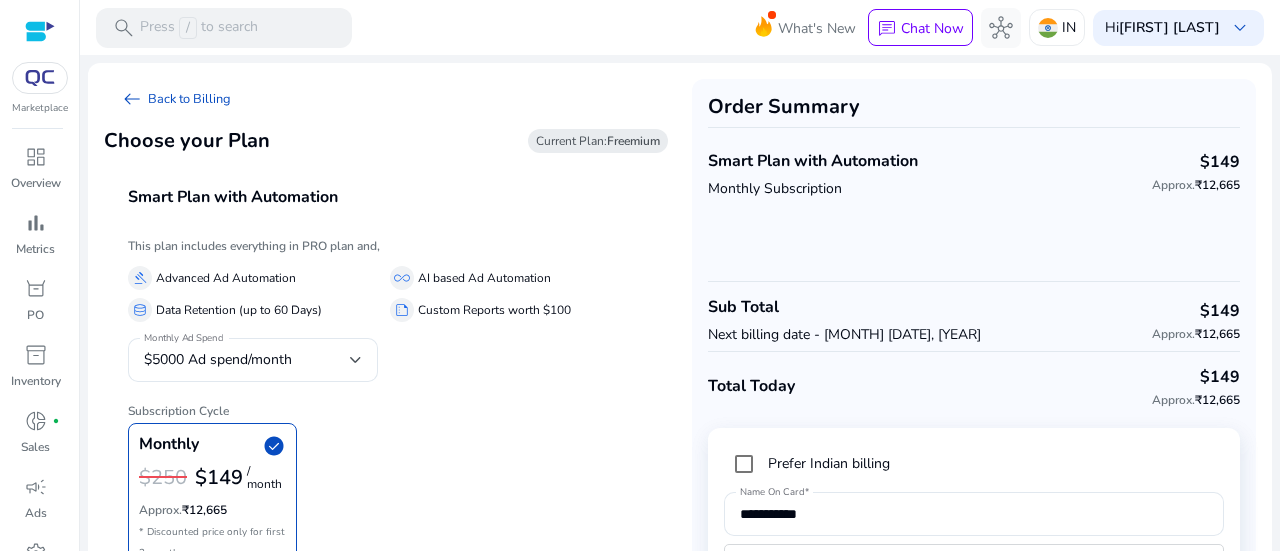 click on "Current Plan:  Freemium" 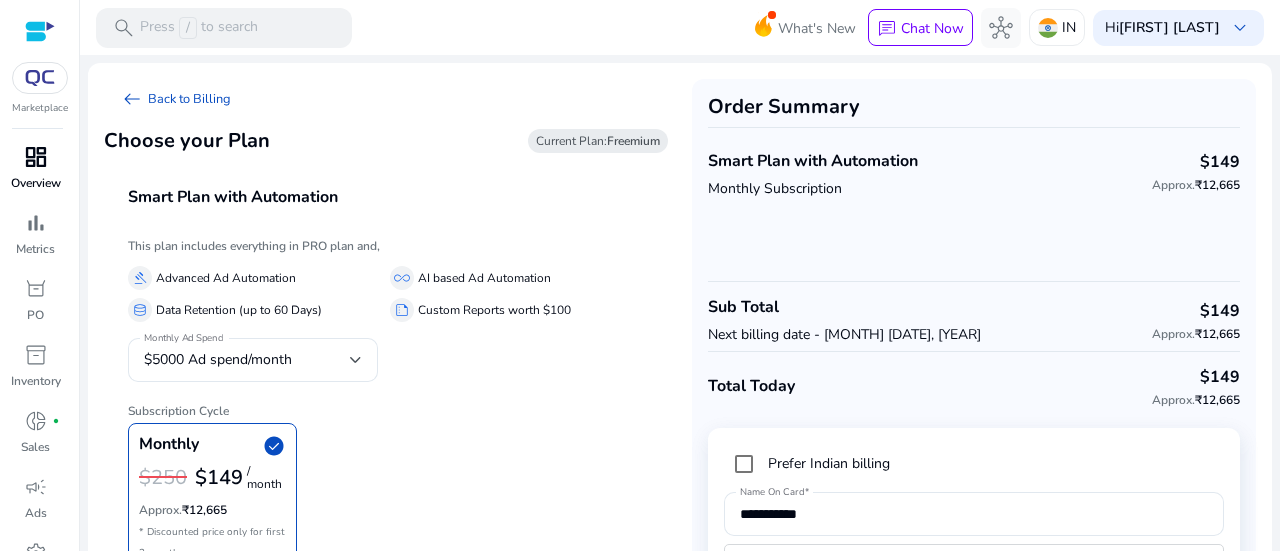 click on "dashboard" at bounding box center (36, 157) 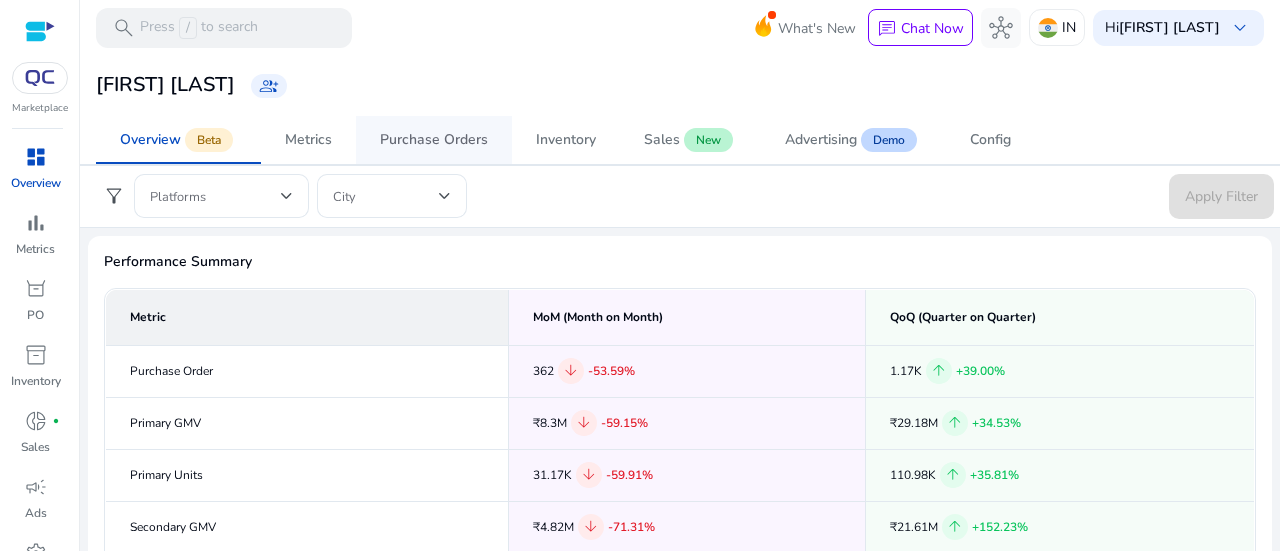 click on "Purchase Orders" at bounding box center (434, 140) 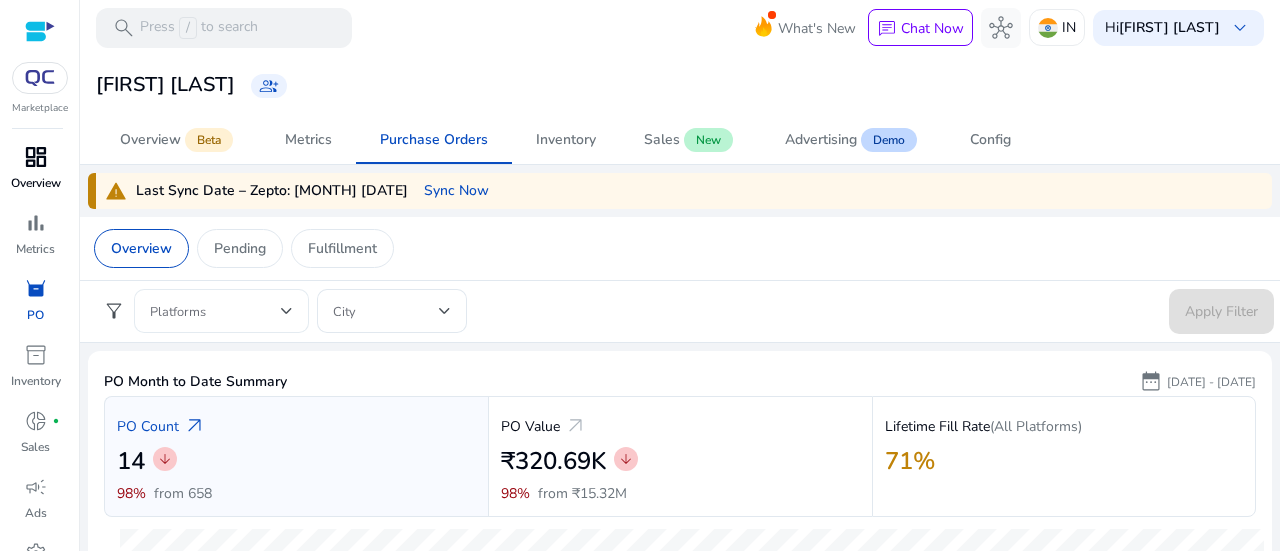 click at bounding box center (215, 311) 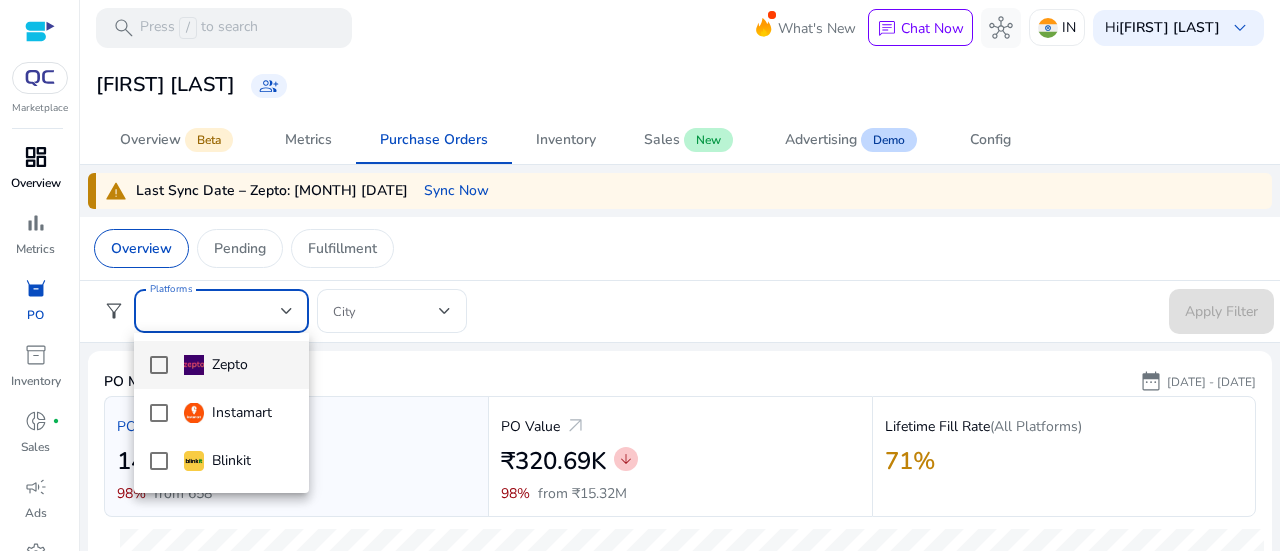 click on "Zepto" at bounding box center (238, 365) 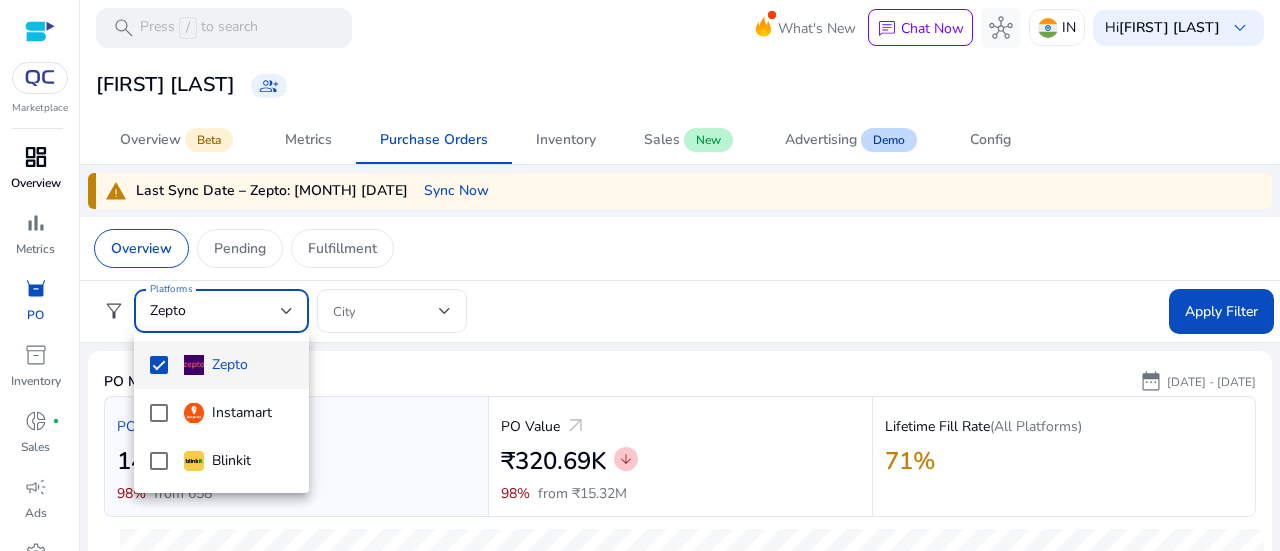 click at bounding box center (640, 275) 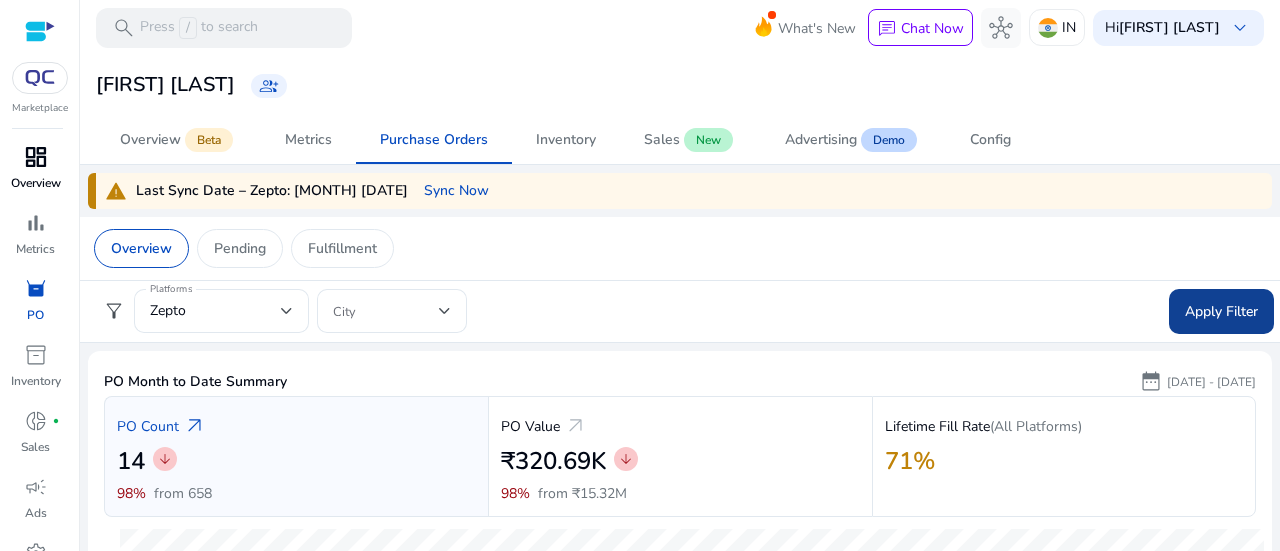 click on "Apply Filter" 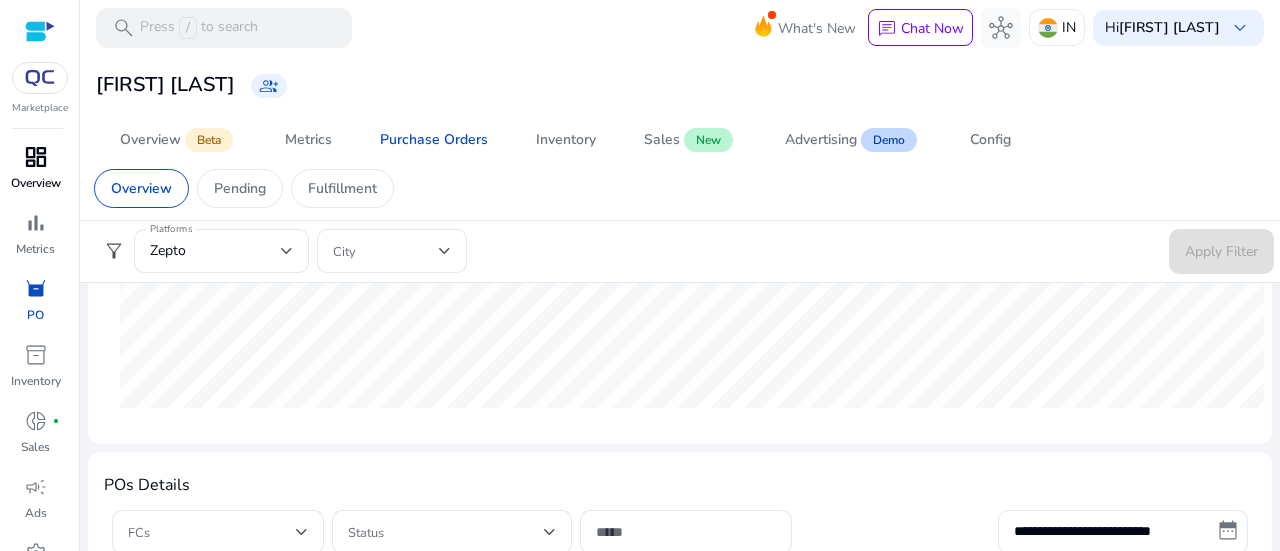 scroll, scrollTop: 100, scrollLeft: 0, axis: vertical 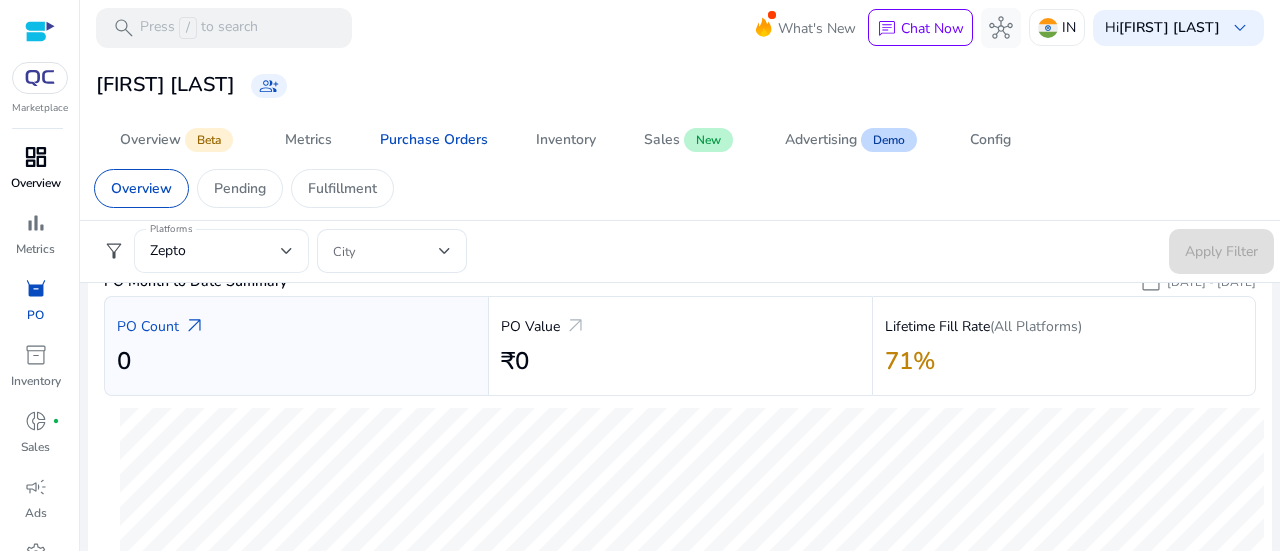 click on "Zepto" at bounding box center (215, 251) 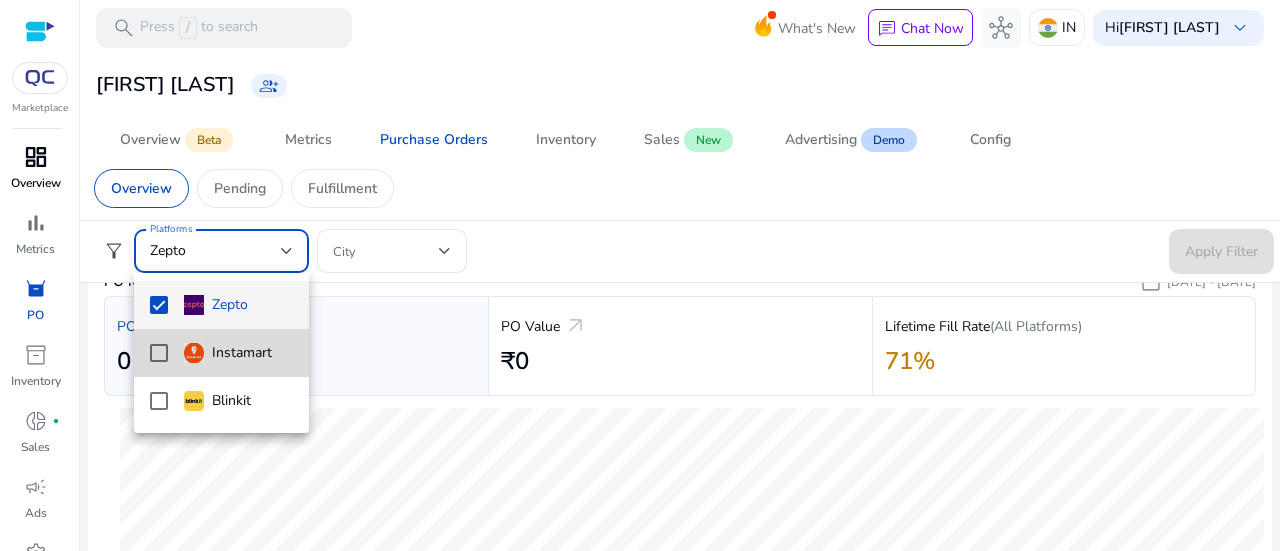 click on "Instamart" at bounding box center [228, 353] 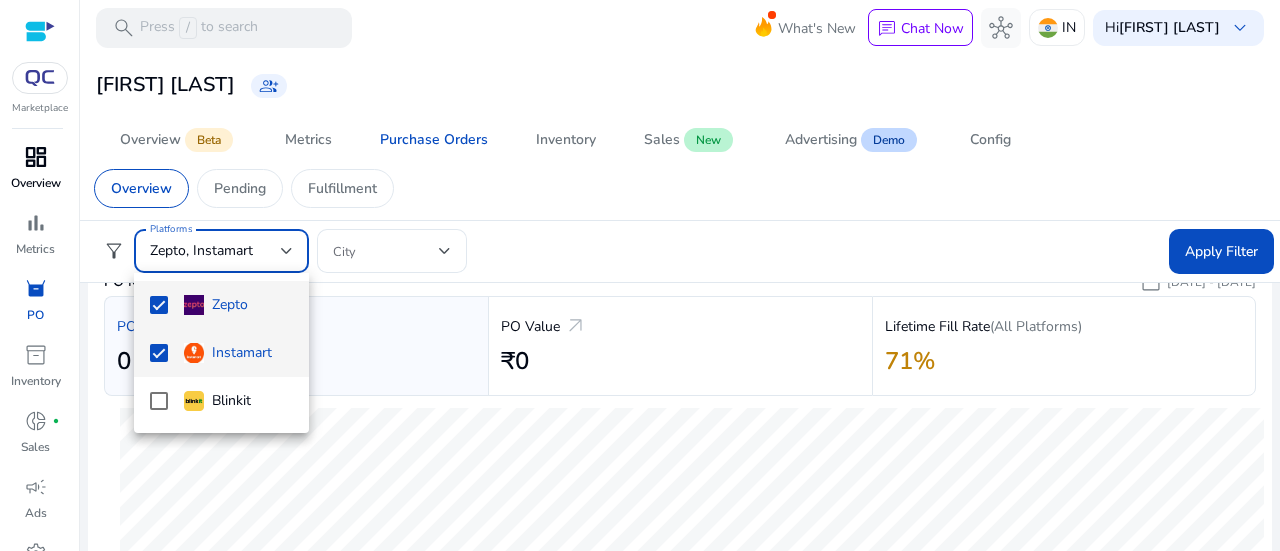 click at bounding box center [159, 305] 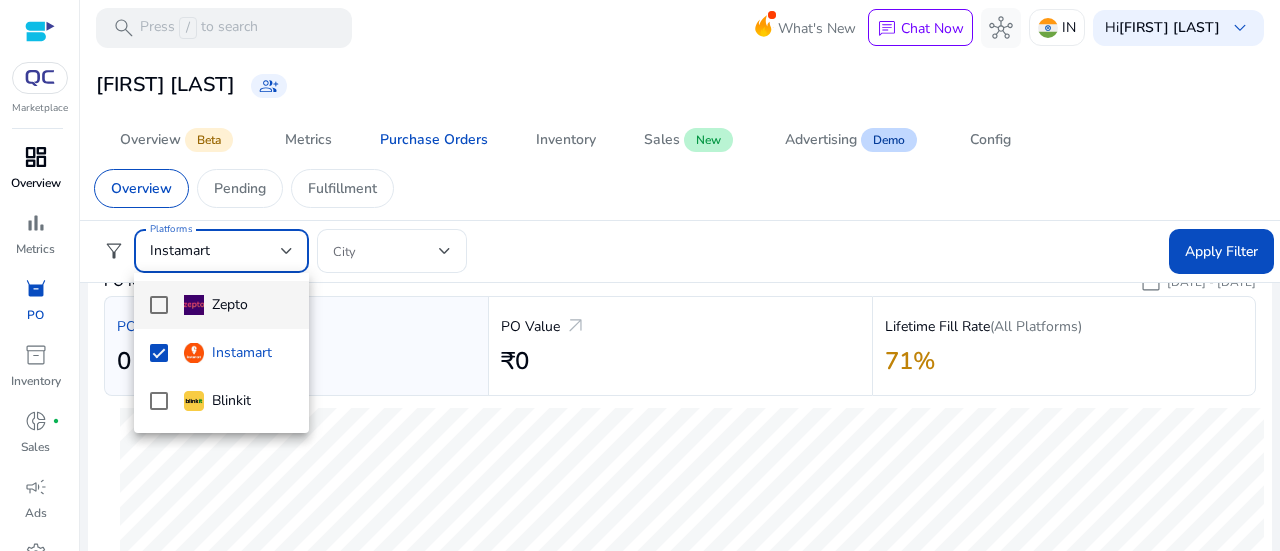 click at bounding box center (640, 275) 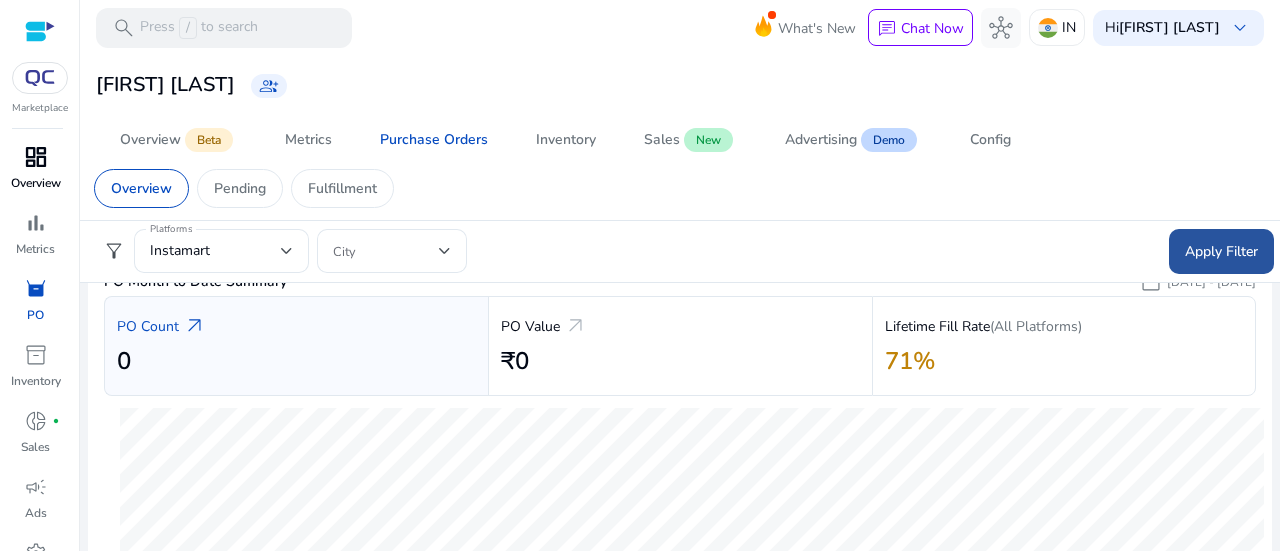 click on "Apply Filter" 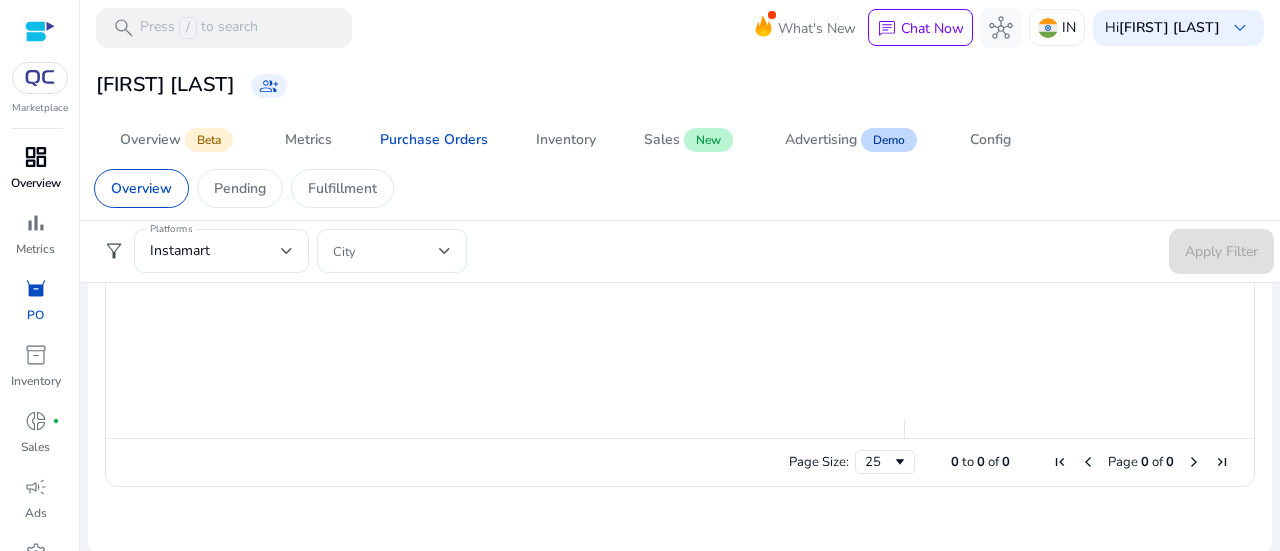 scroll, scrollTop: 744, scrollLeft: 0, axis: vertical 